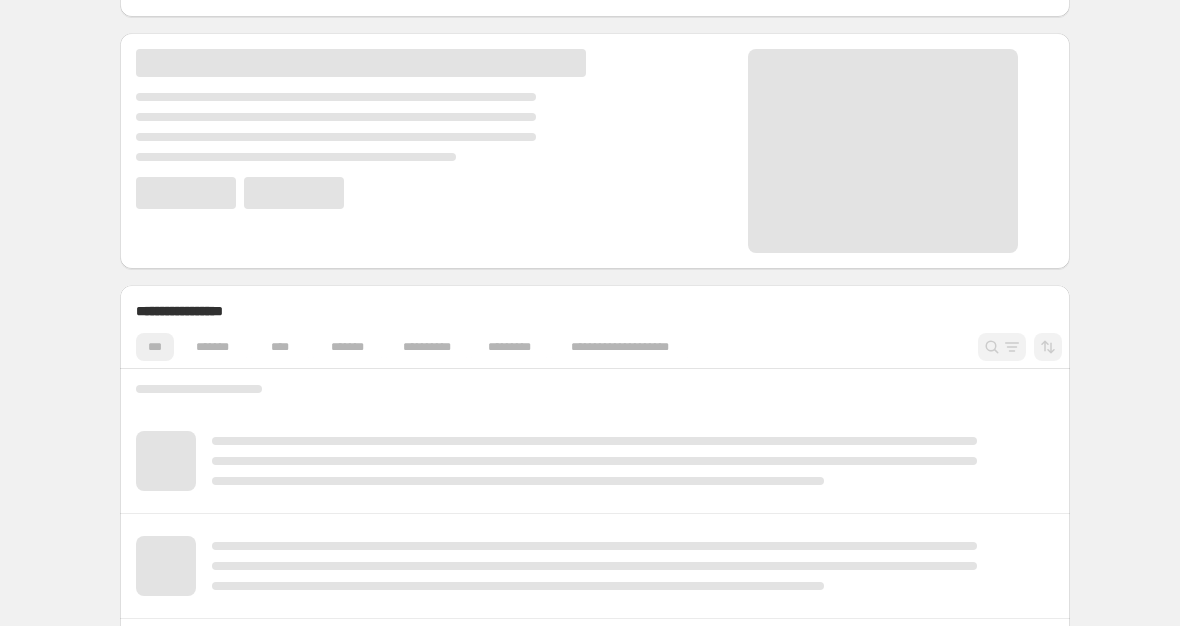 scroll, scrollTop: 533, scrollLeft: 0, axis: vertical 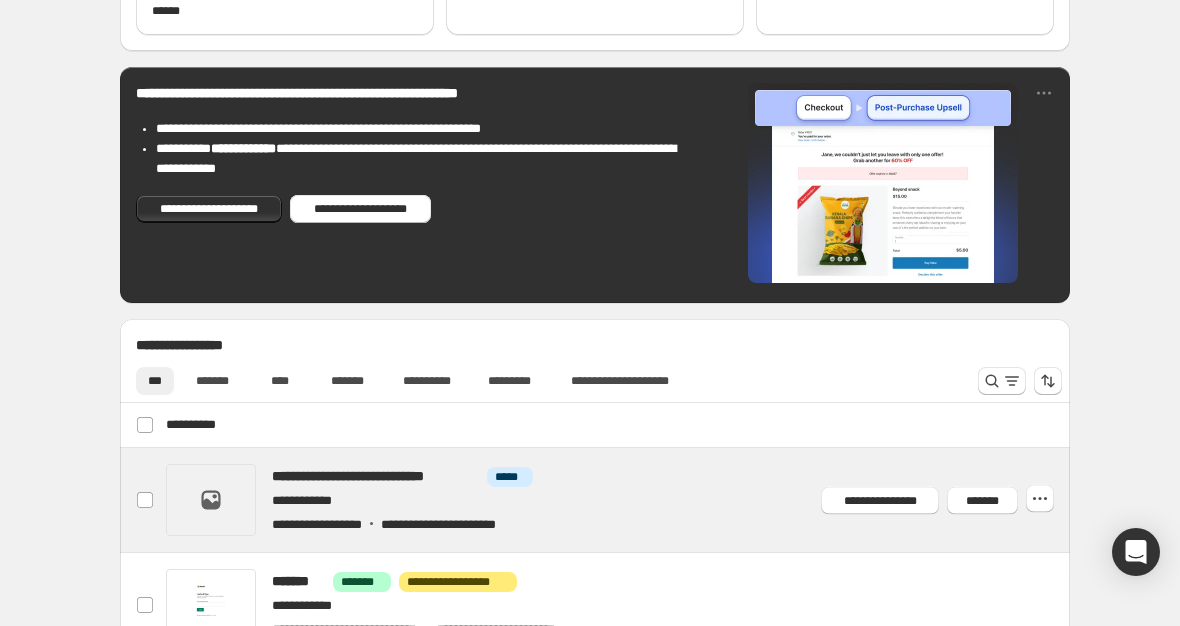 click at bounding box center (619, 500) 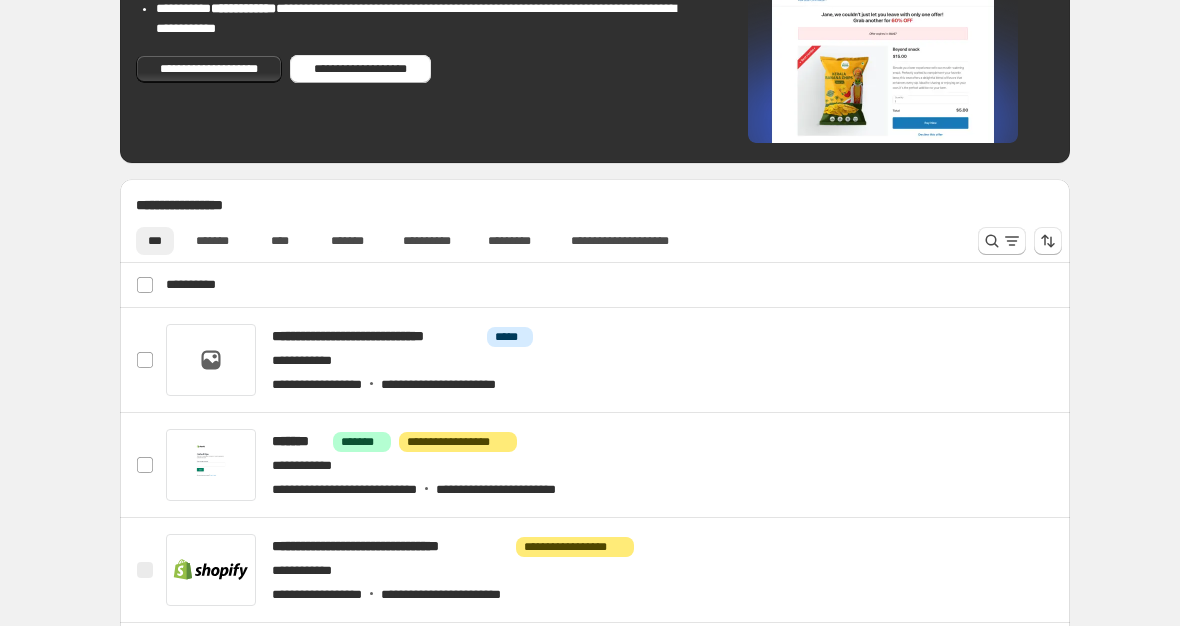 scroll, scrollTop: 673, scrollLeft: 0, axis: vertical 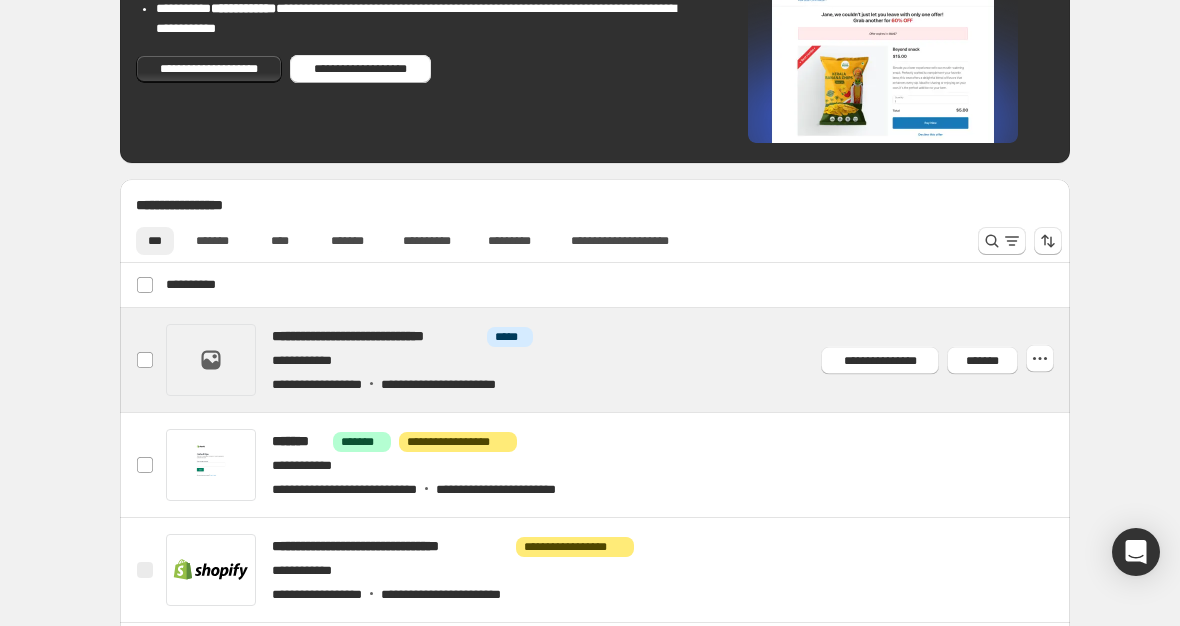 click at bounding box center [619, 360] 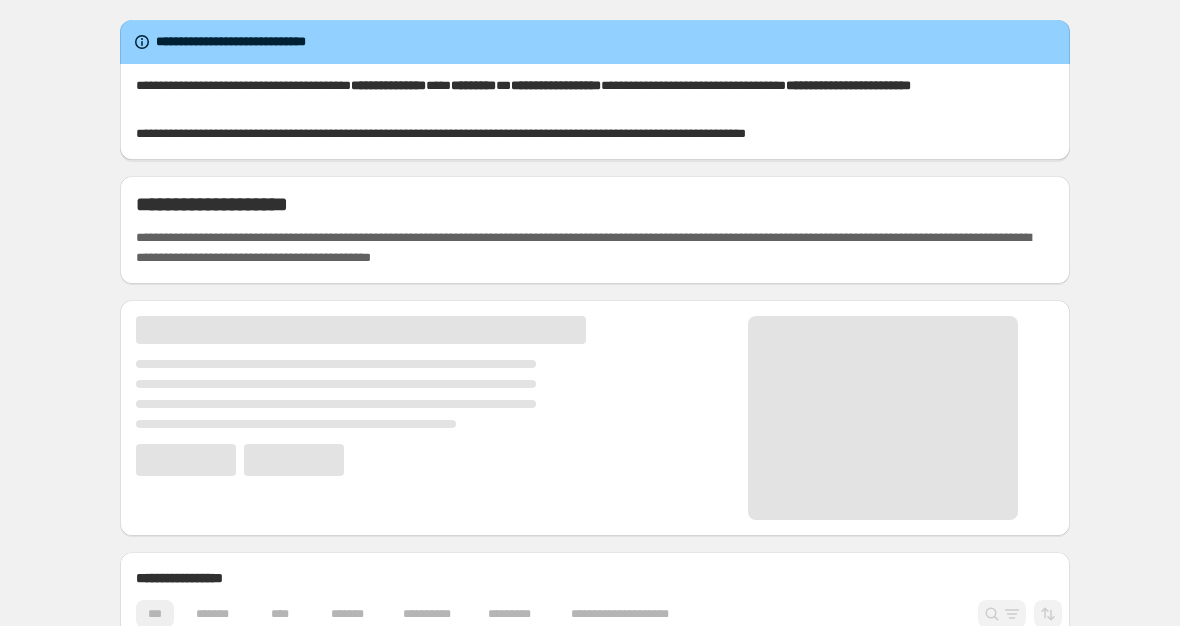 scroll, scrollTop: 0, scrollLeft: 0, axis: both 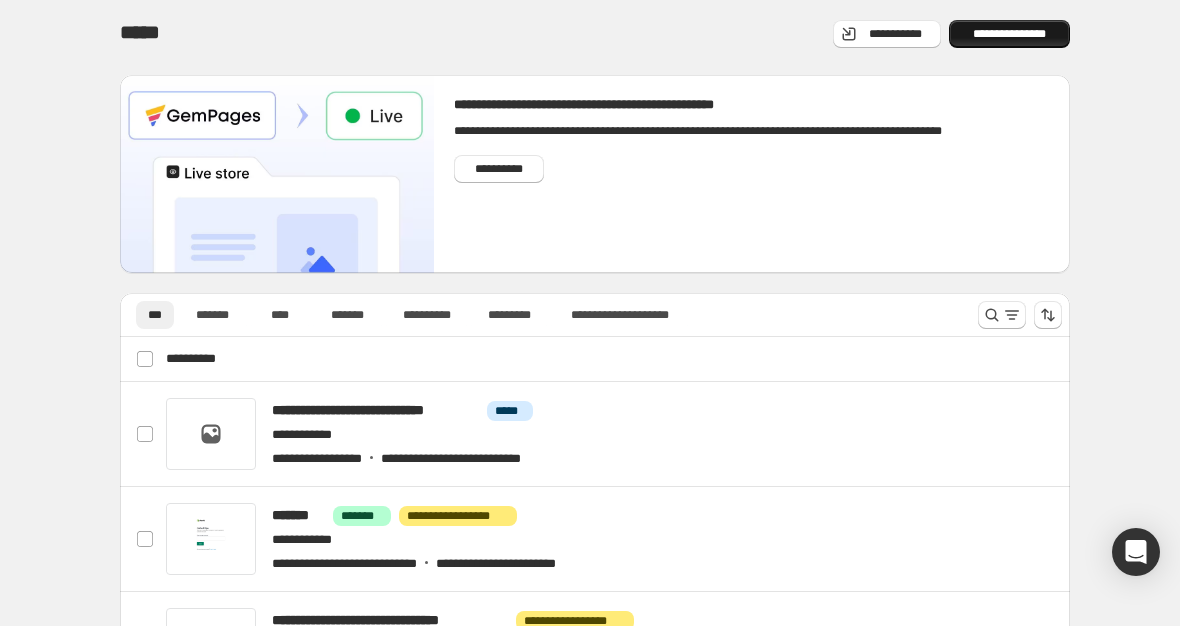 click on "**********" at bounding box center [1009, 34] 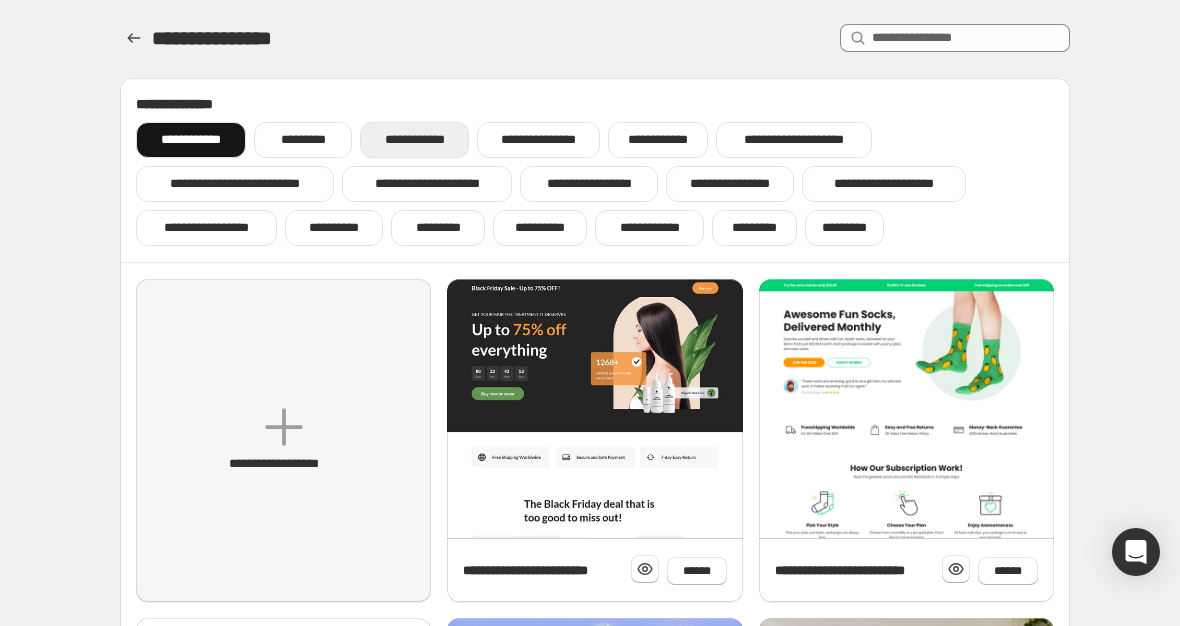 click on "**********" at bounding box center (414, 140) 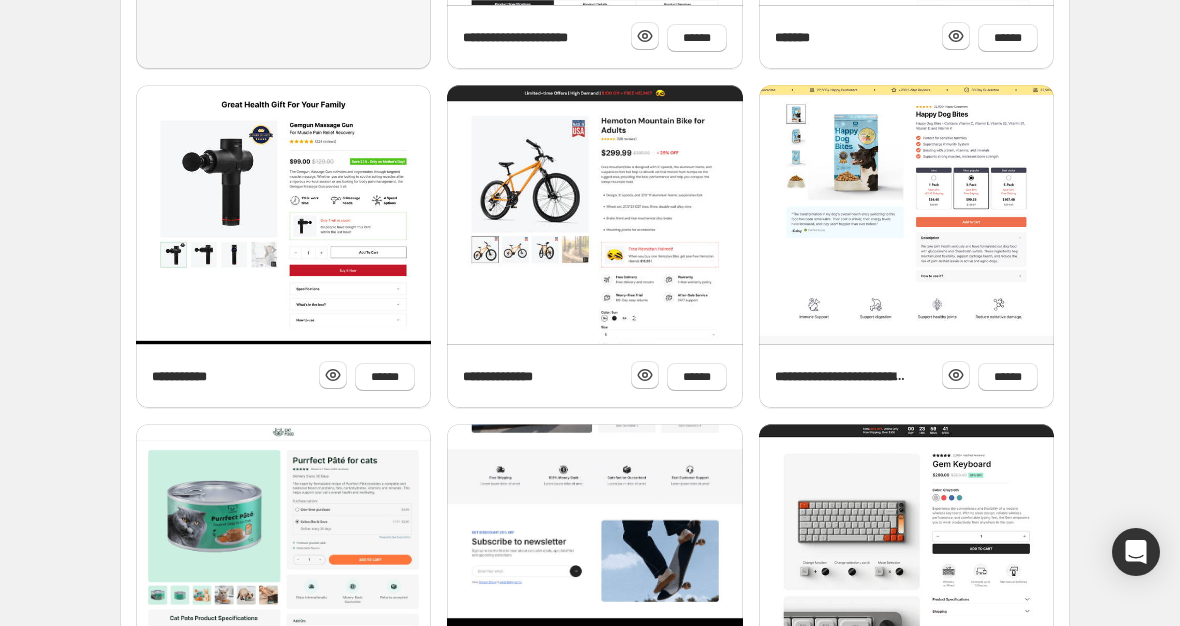 scroll, scrollTop: 800, scrollLeft: 0, axis: vertical 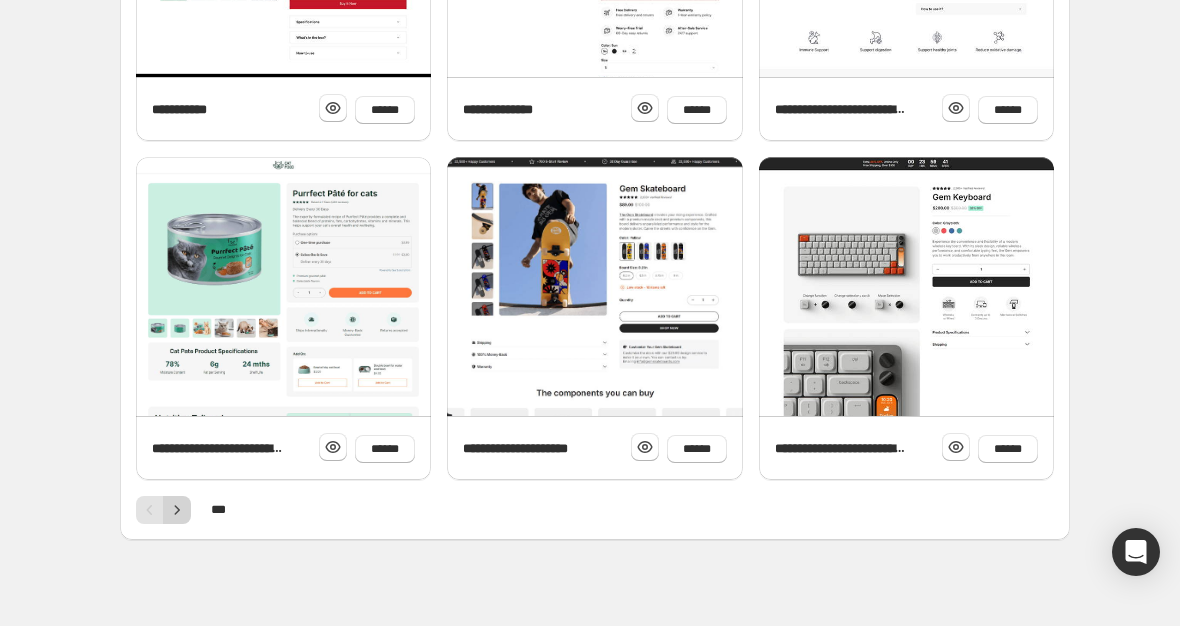 click 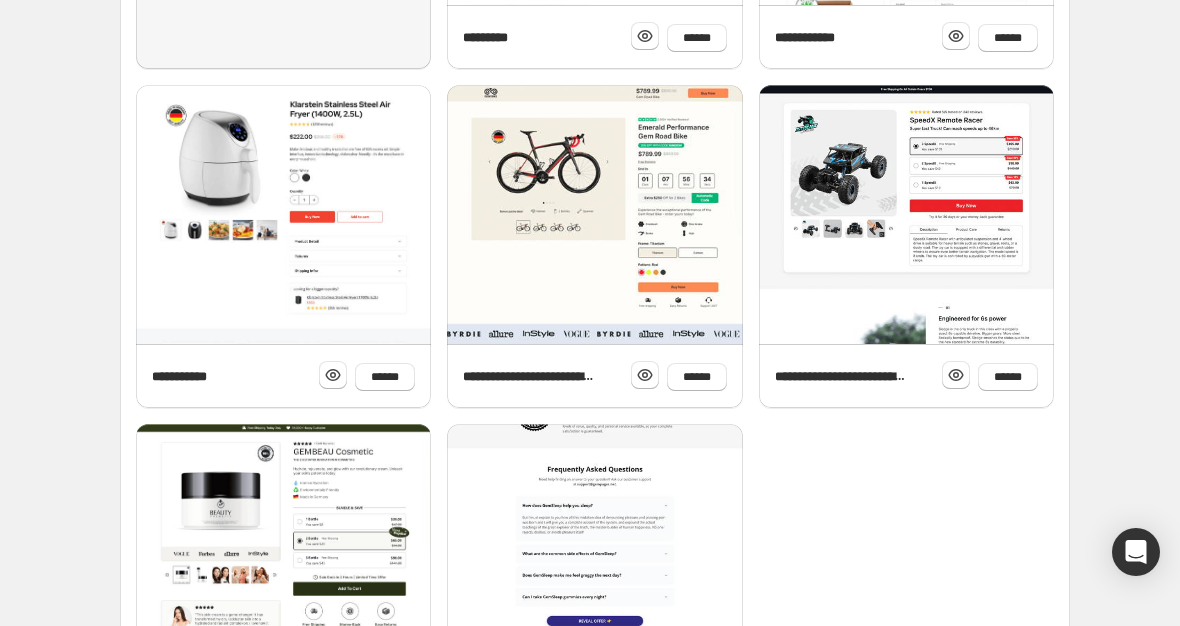 scroll, scrollTop: 814, scrollLeft: 0, axis: vertical 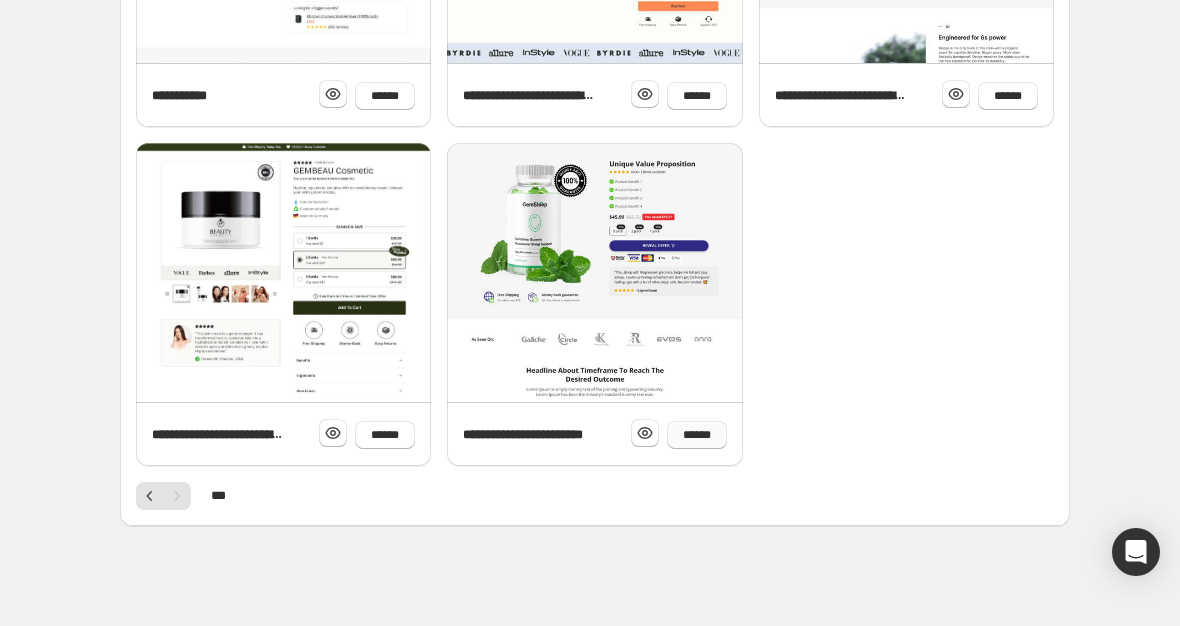 click on "******" at bounding box center (697, 435) 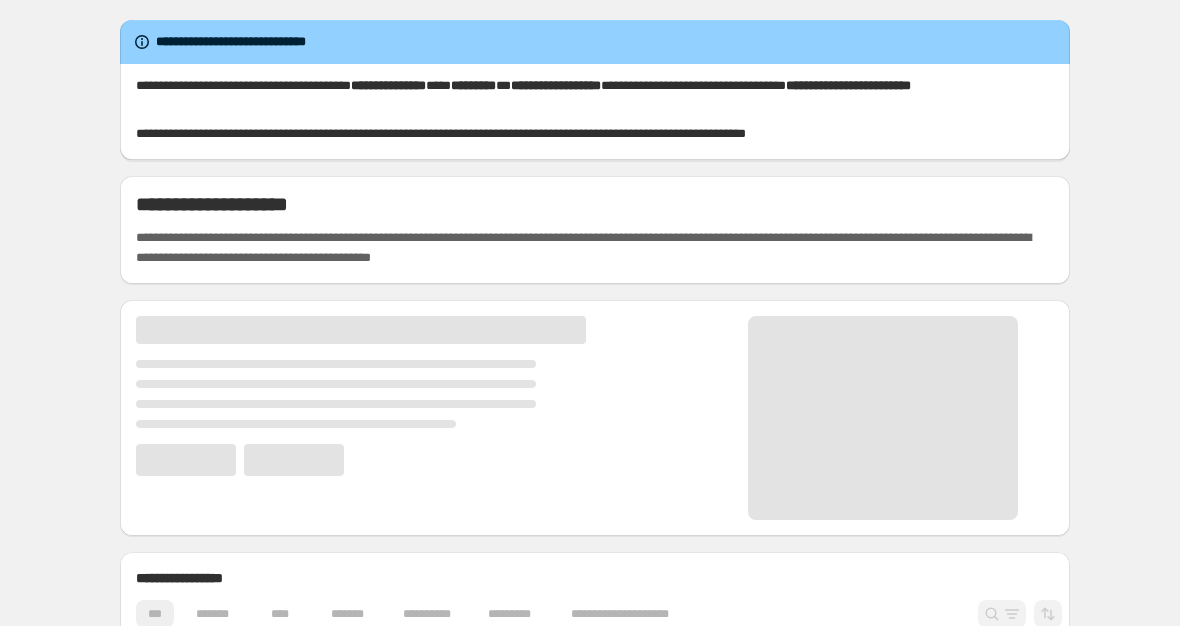 scroll, scrollTop: 0, scrollLeft: 0, axis: both 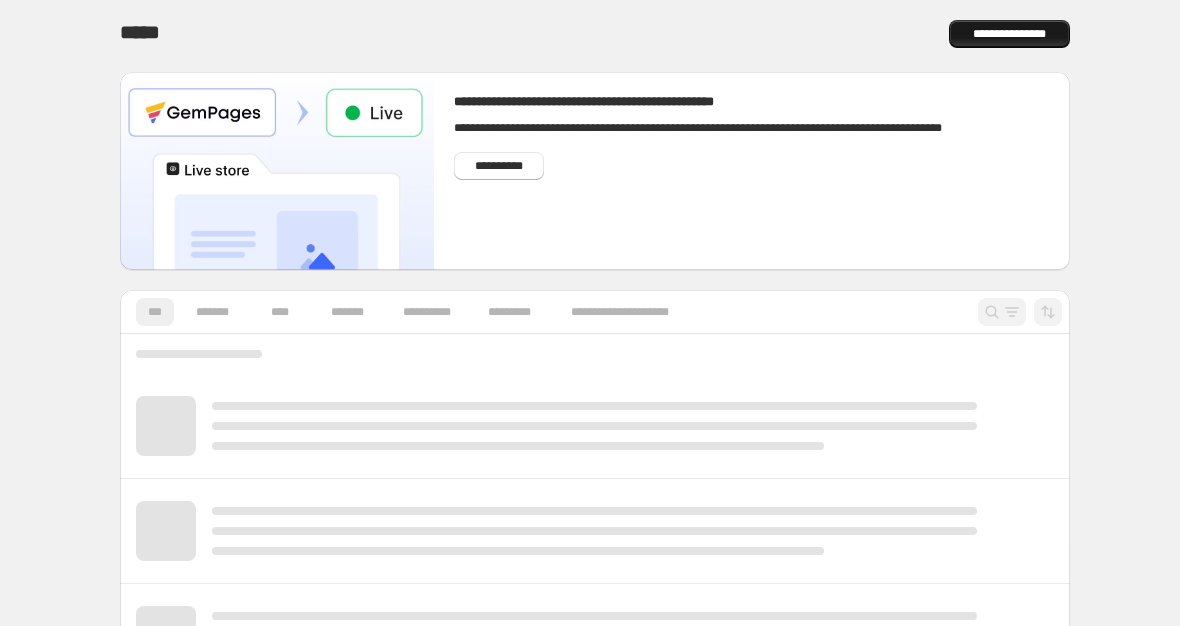 click on "**********" at bounding box center (1009, 34) 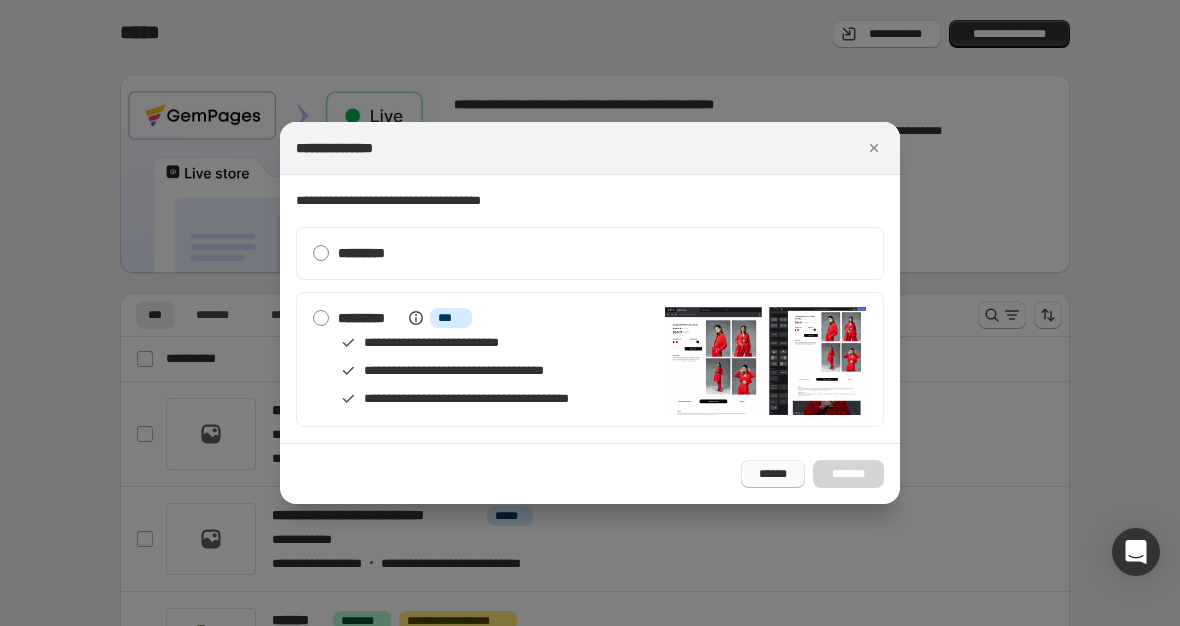 click on "******" at bounding box center (773, 474) 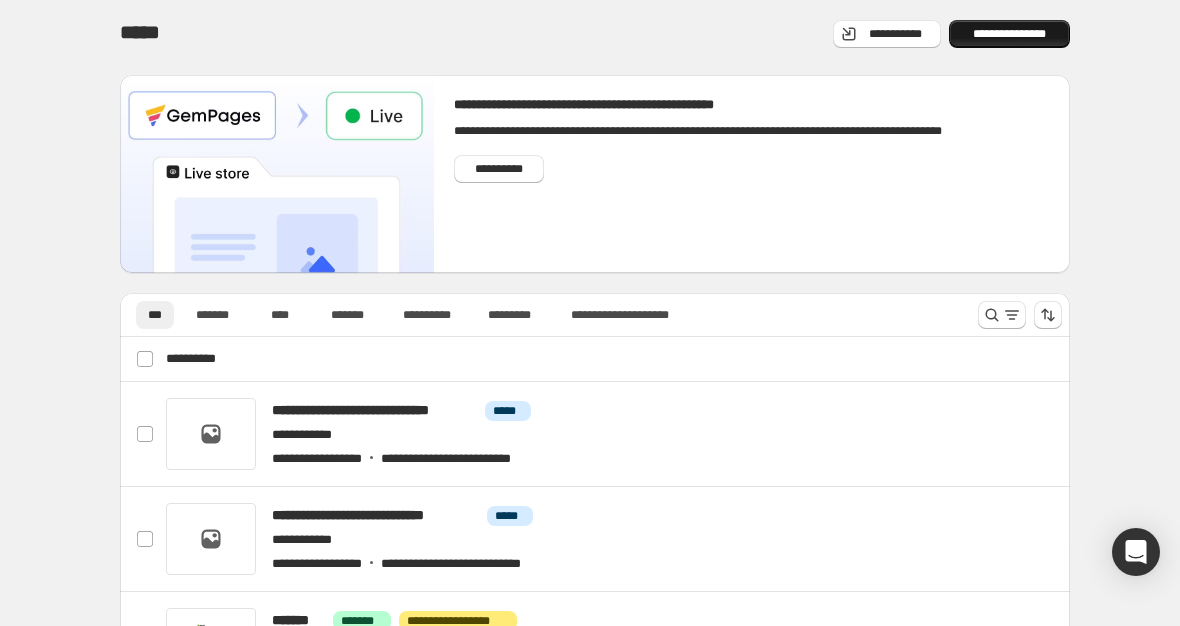 click on "**********" at bounding box center [1009, 34] 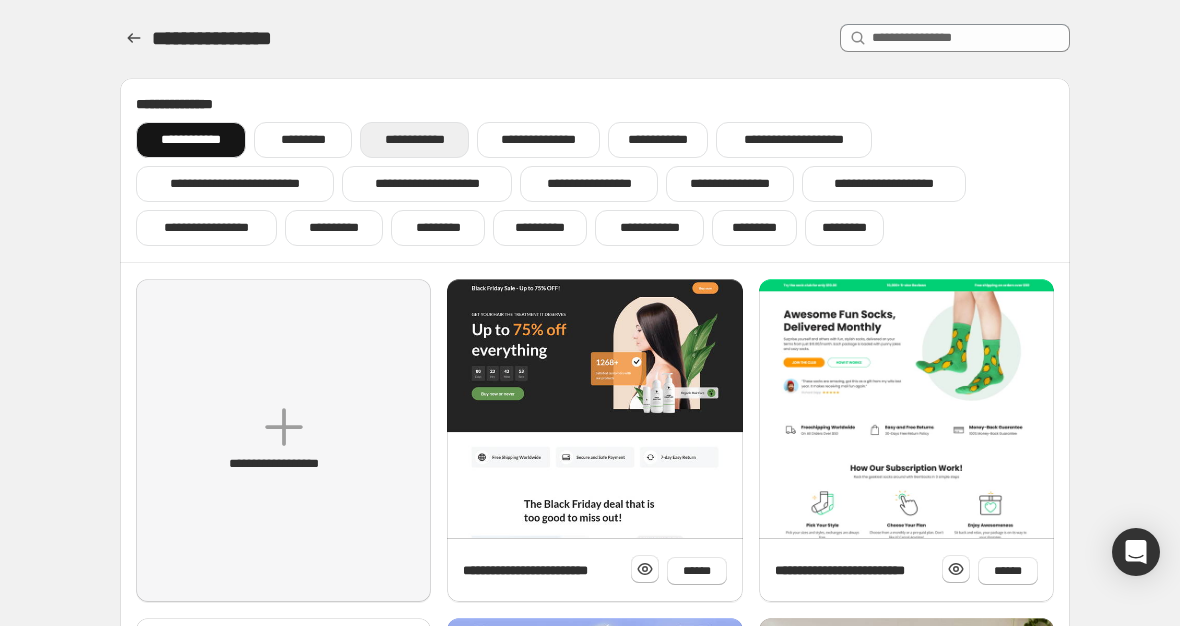 click on "**********" at bounding box center [414, 140] 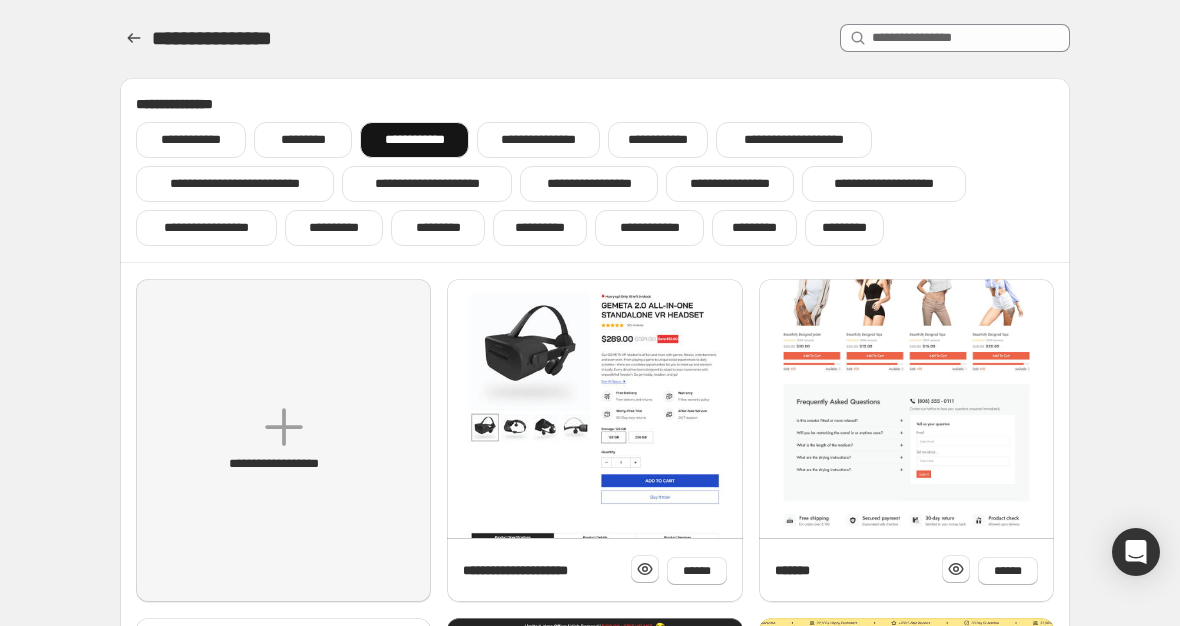 click at bounding box center (906, 124) 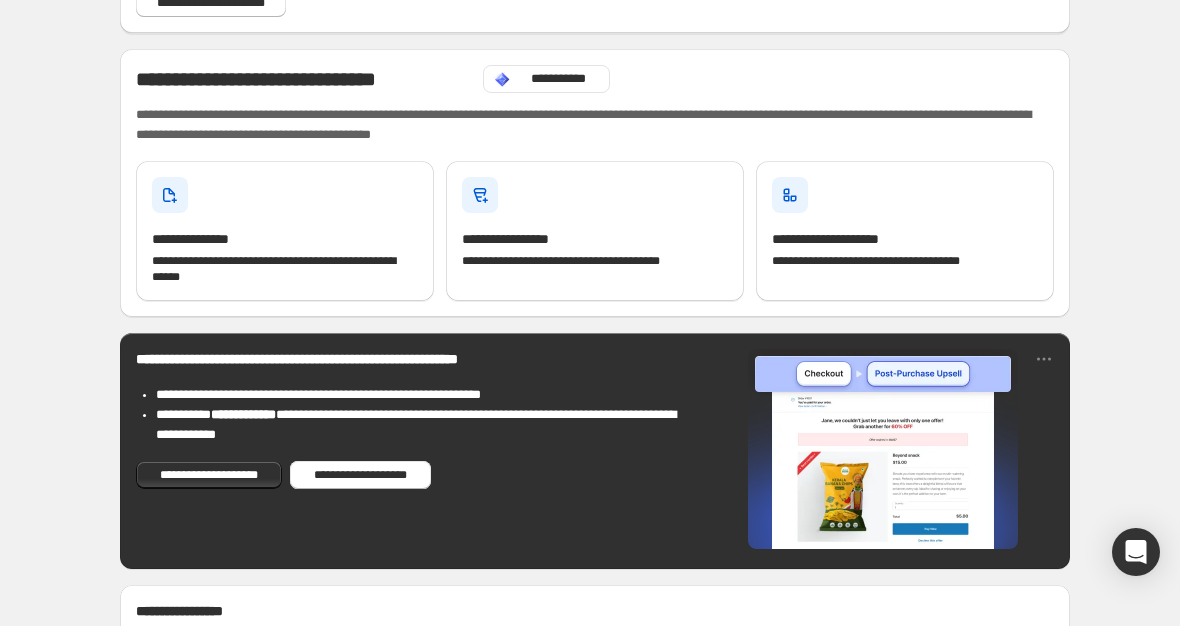 scroll, scrollTop: 533, scrollLeft: 0, axis: vertical 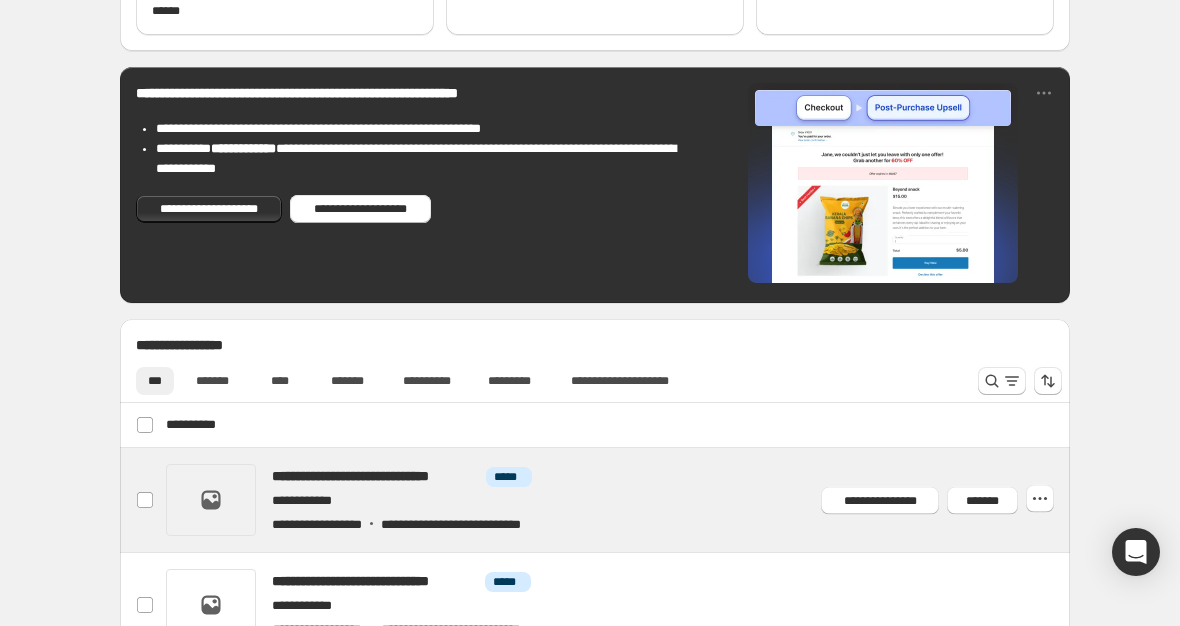 drag, startPoint x: 315, startPoint y: 484, endPoint x: 303, endPoint y: 462, distance: 25.059929 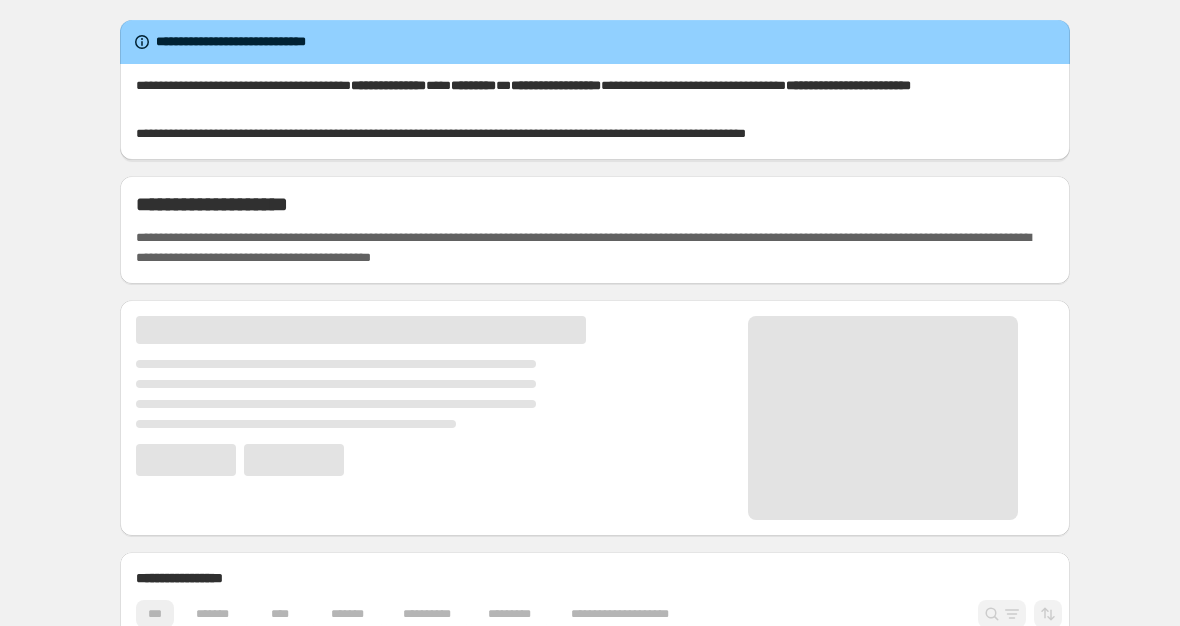 scroll, scrollTop: 0, scrollLeft: 0, axis: both 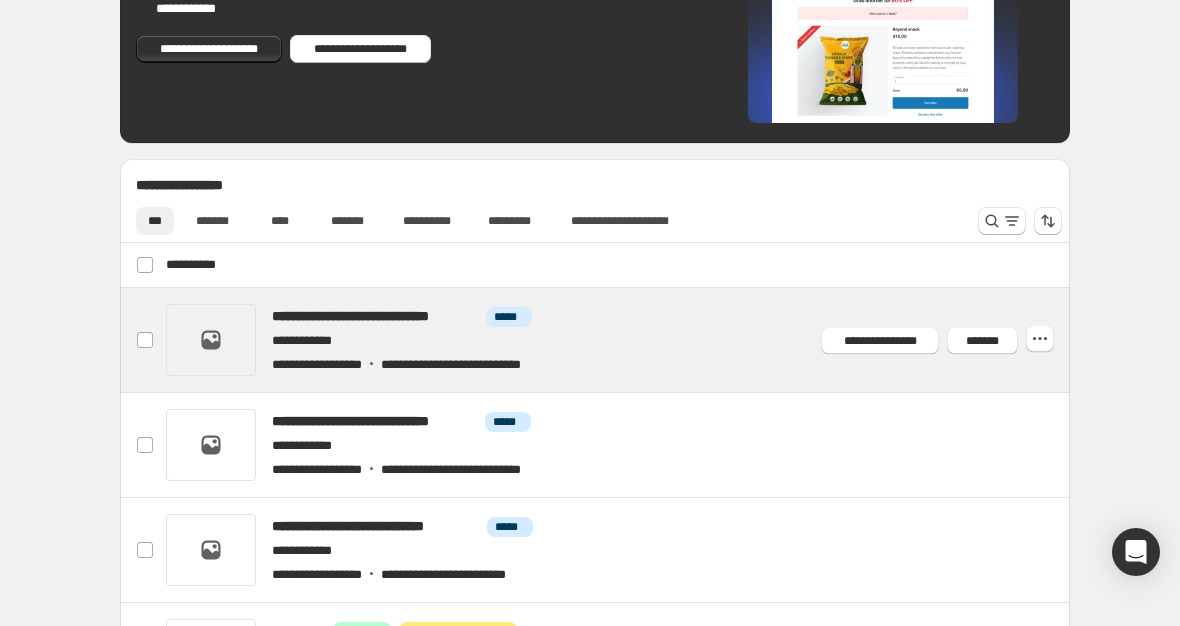 click at bounding box center [619, 340] 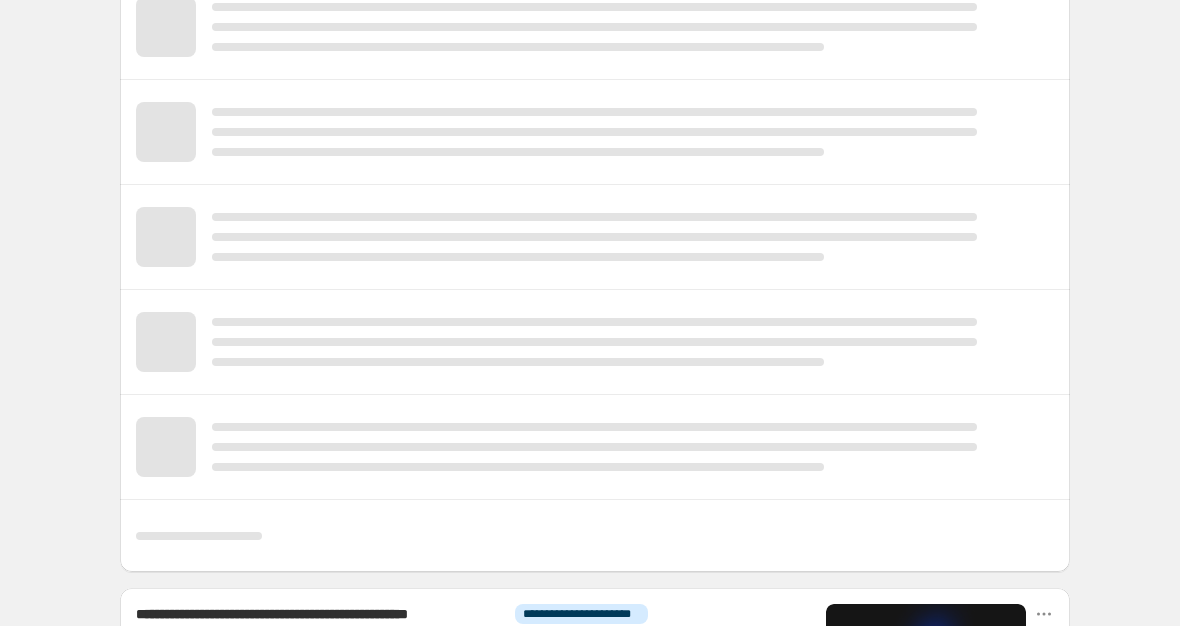 scroll, scrollTop: 1001, scrollLeft: 0, axis: vertical 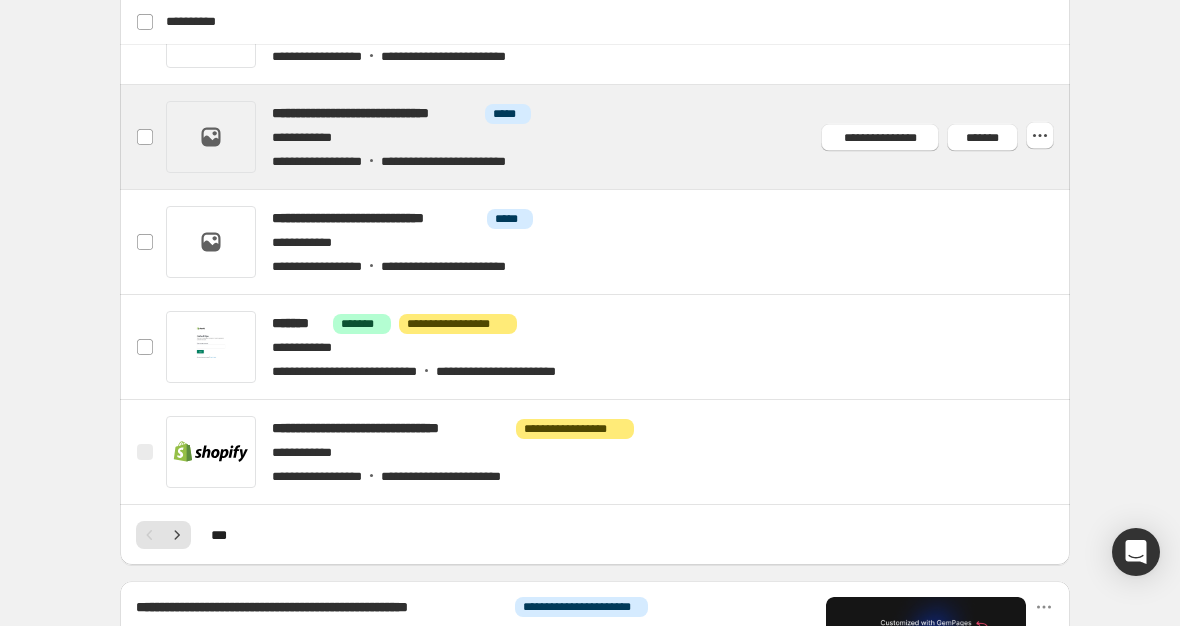 click at bounding box center [619, 137] 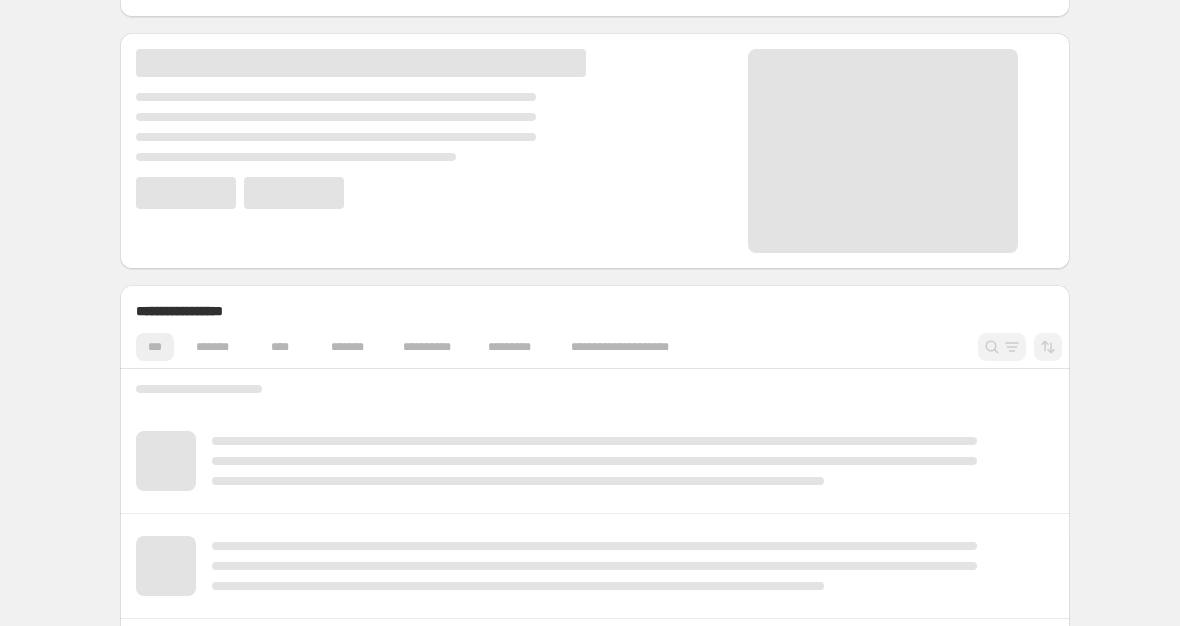 scroll, scrollTop: 533, scrollLeft: 0, axis: vertical 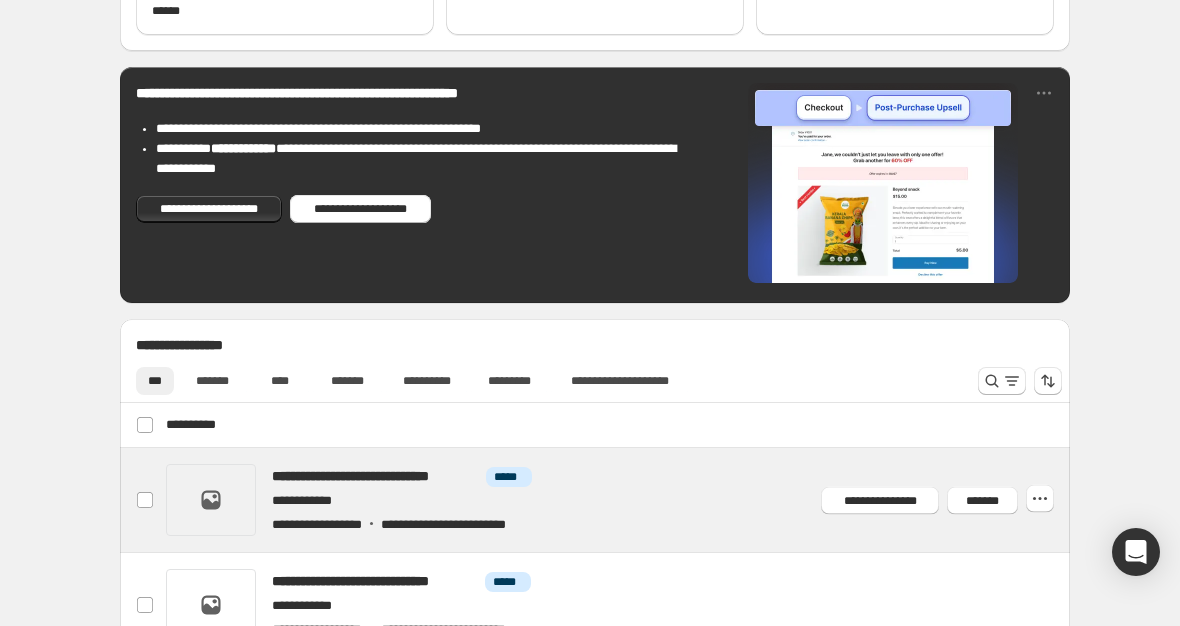 click at bounding box center [619, 500] 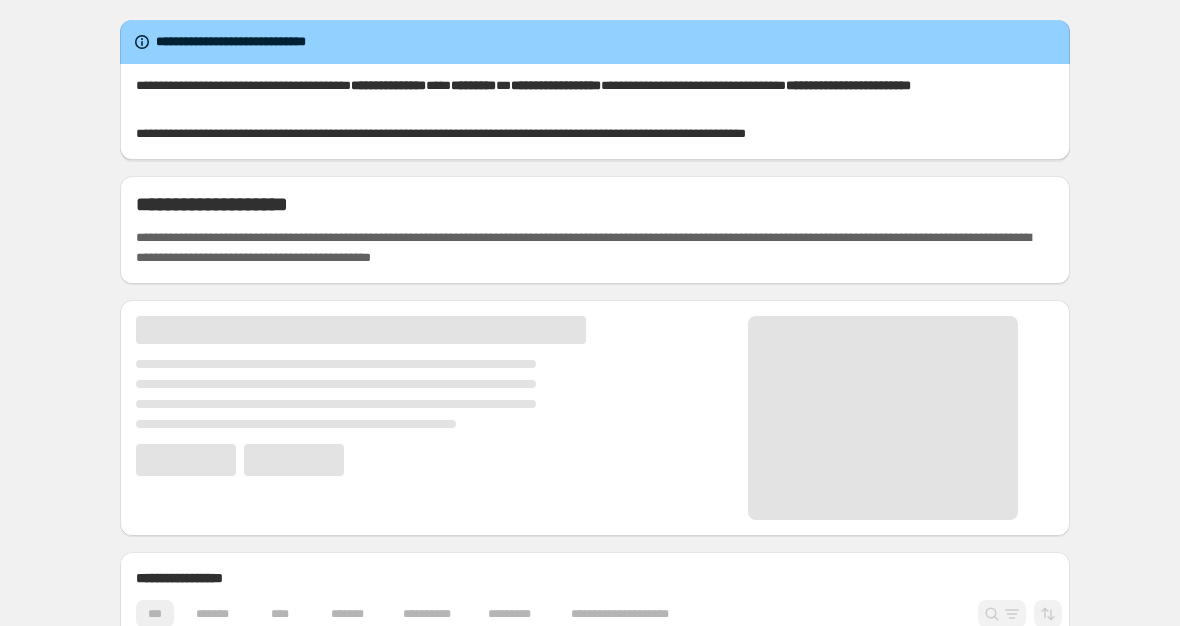 scroll, scrollTop: 267, scrollLeft: 0, axis: vertical 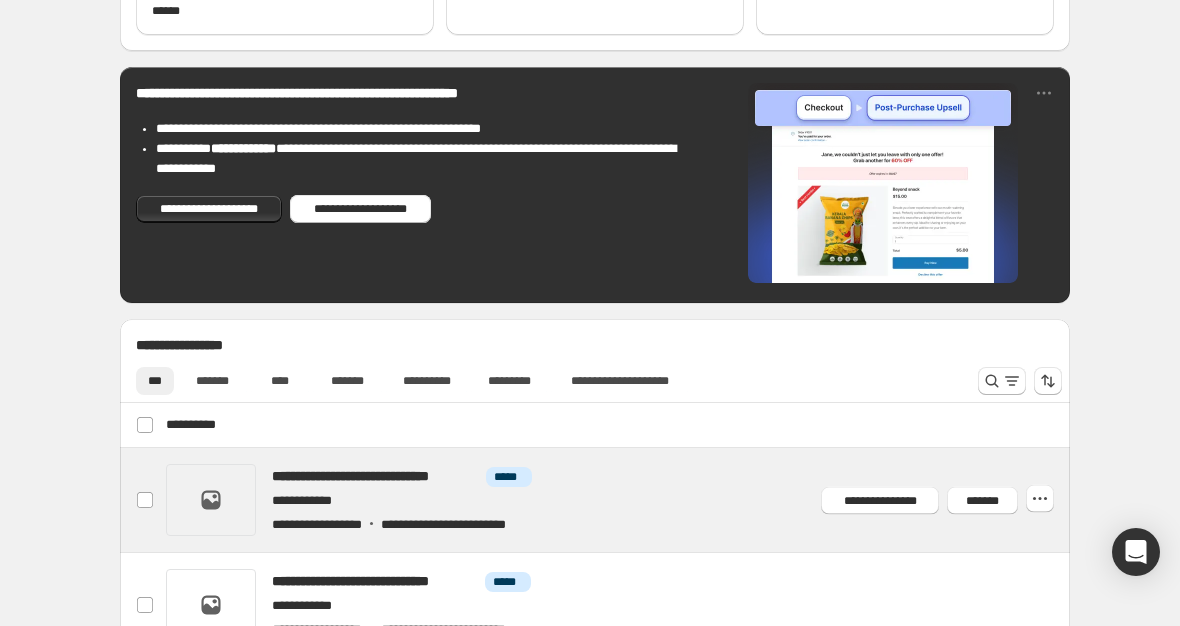 click at bounding box center (619, 500) 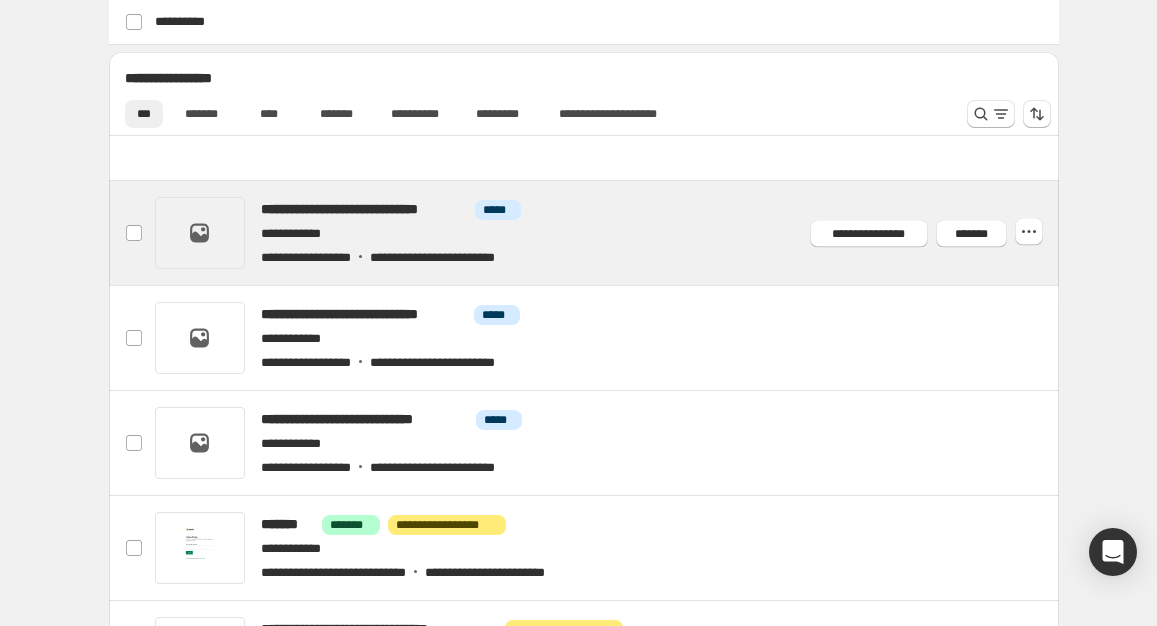 scroll, scrollTop: 1067, scrollLeft: 0, axis: vertical 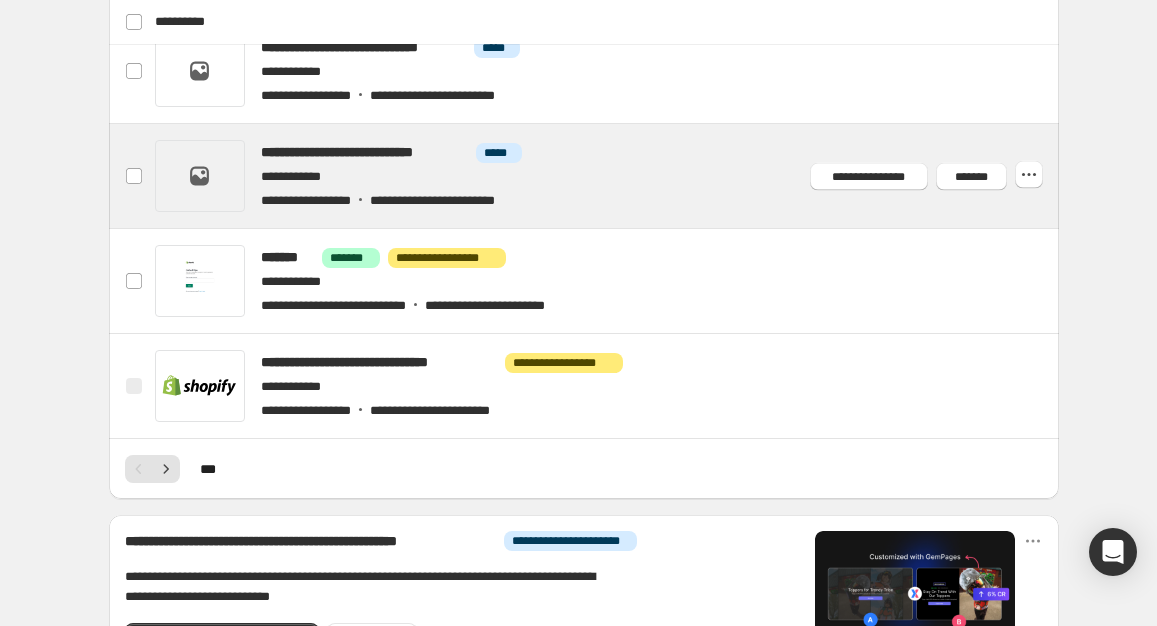click at bounding box center (607, 176) 